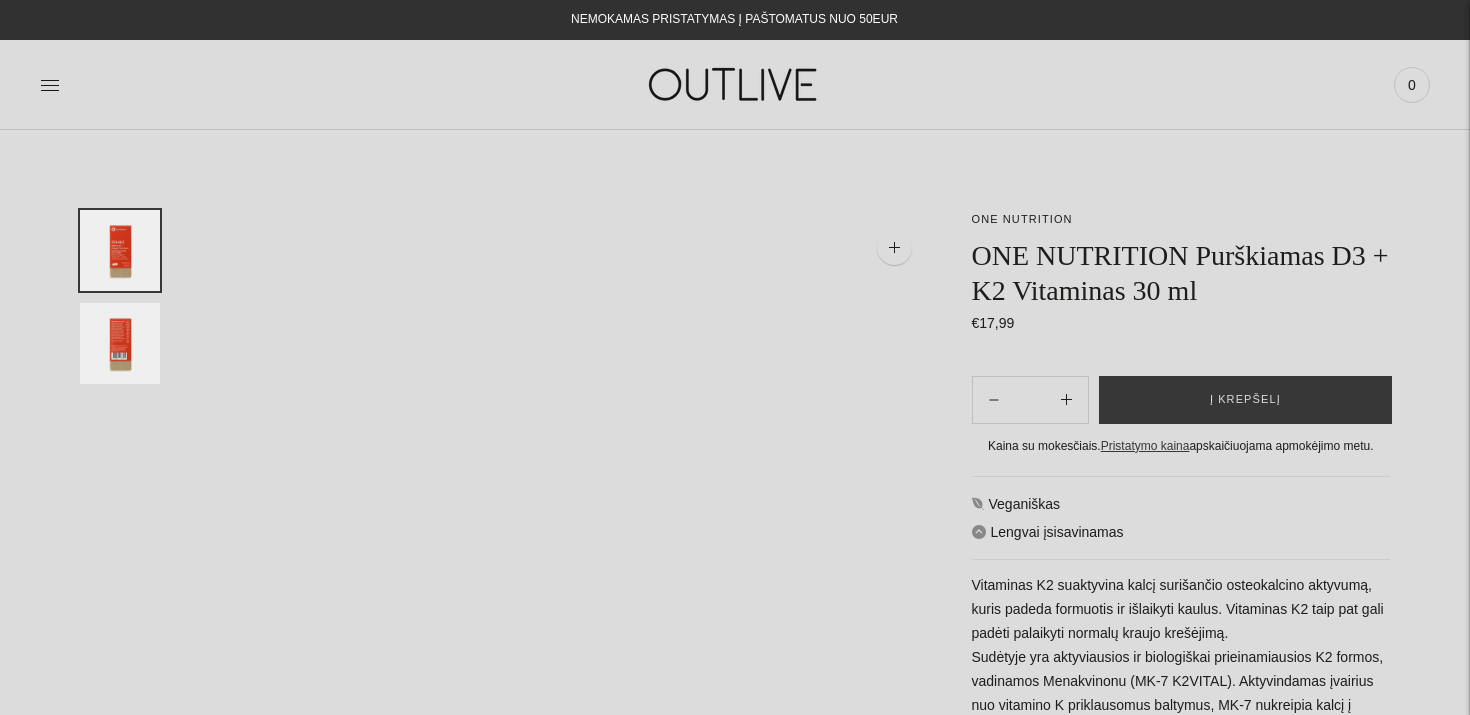 scroll, scrollTop: 0, scrollLeft: 0, axis: both 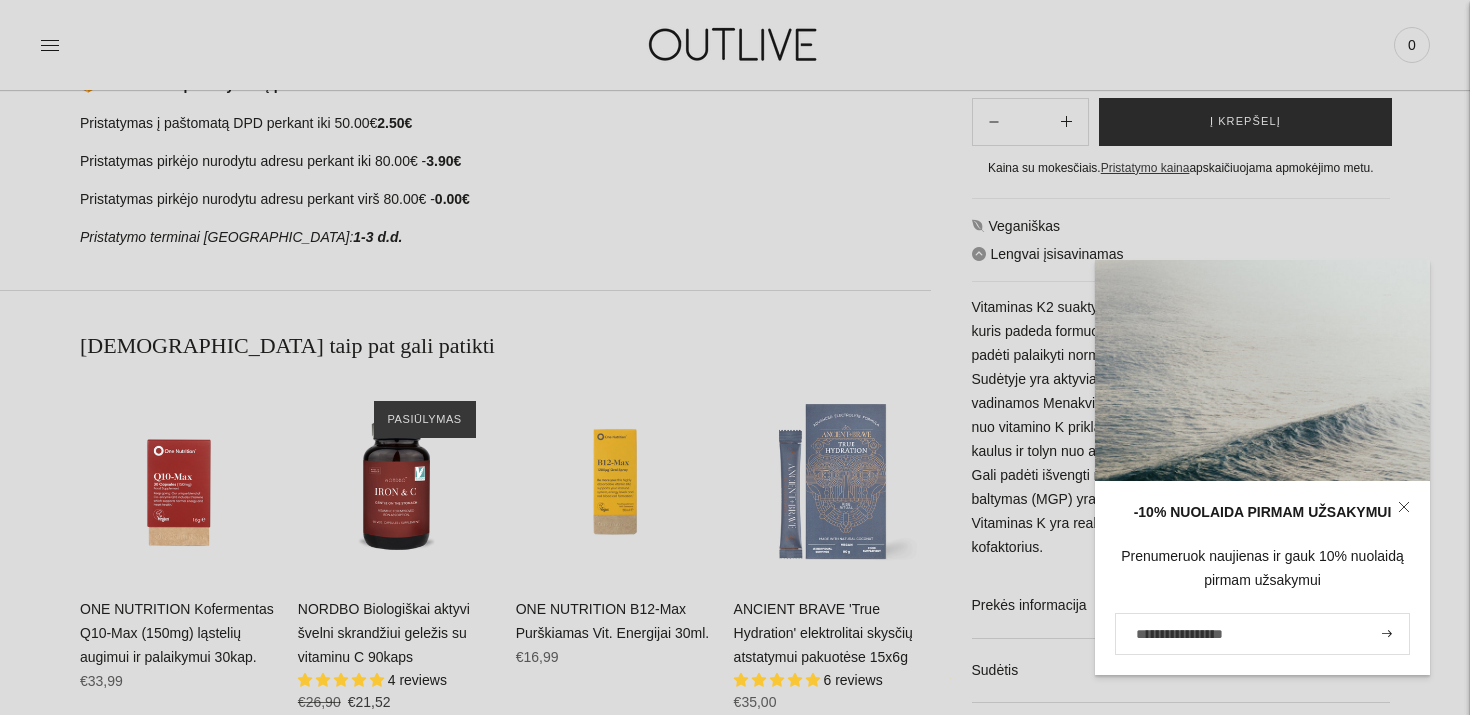 click on "Į krepšelį" at bounding box center [1245, 122] 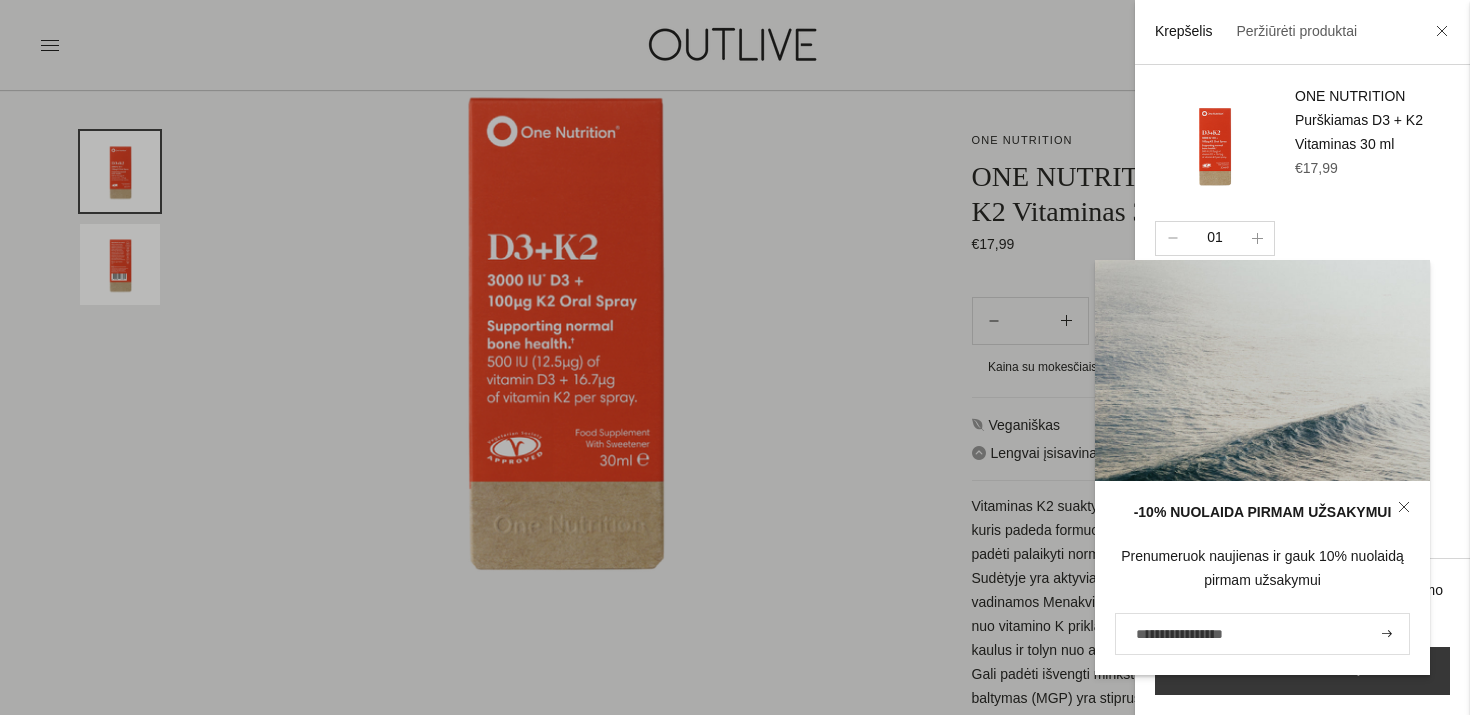 scroll, scrollTop: 230, scrollLeft: 0, axis: vertical 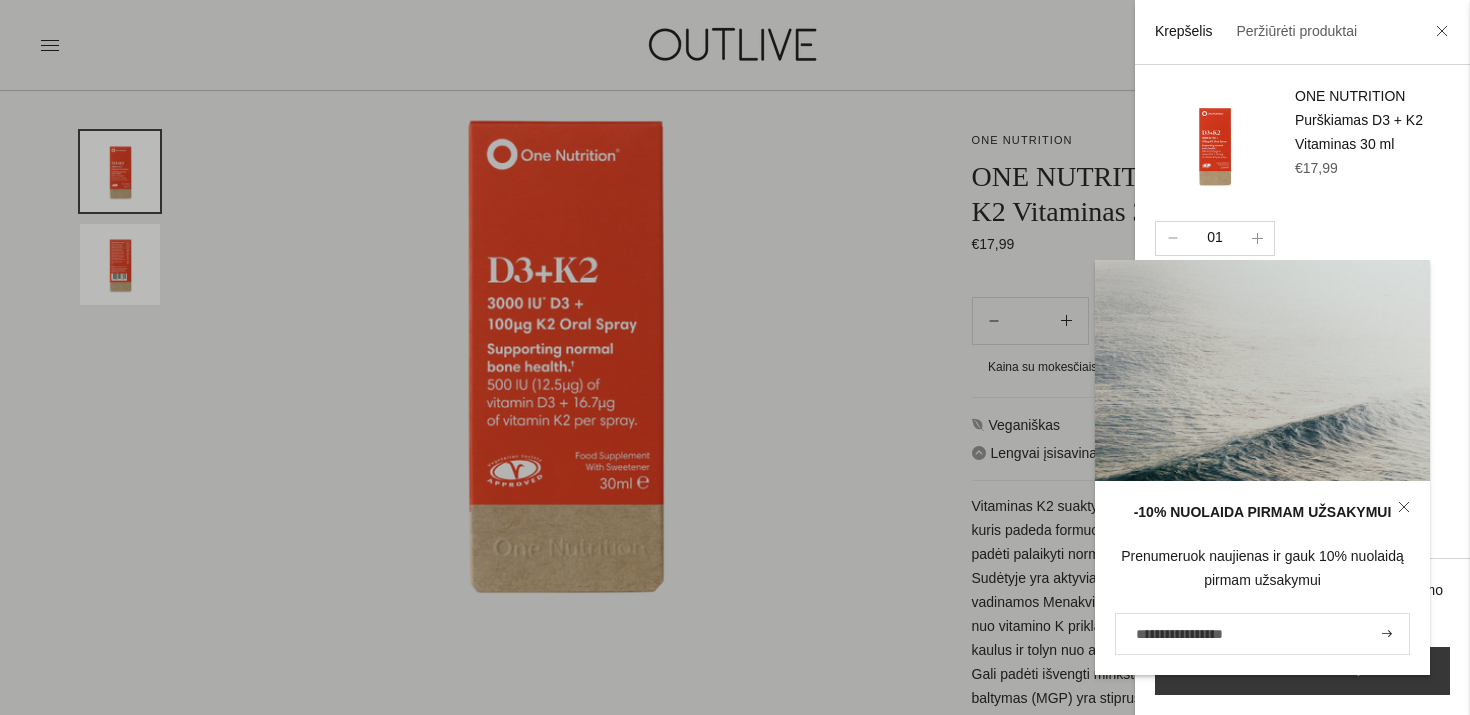 click at bounding box center [735, 357] 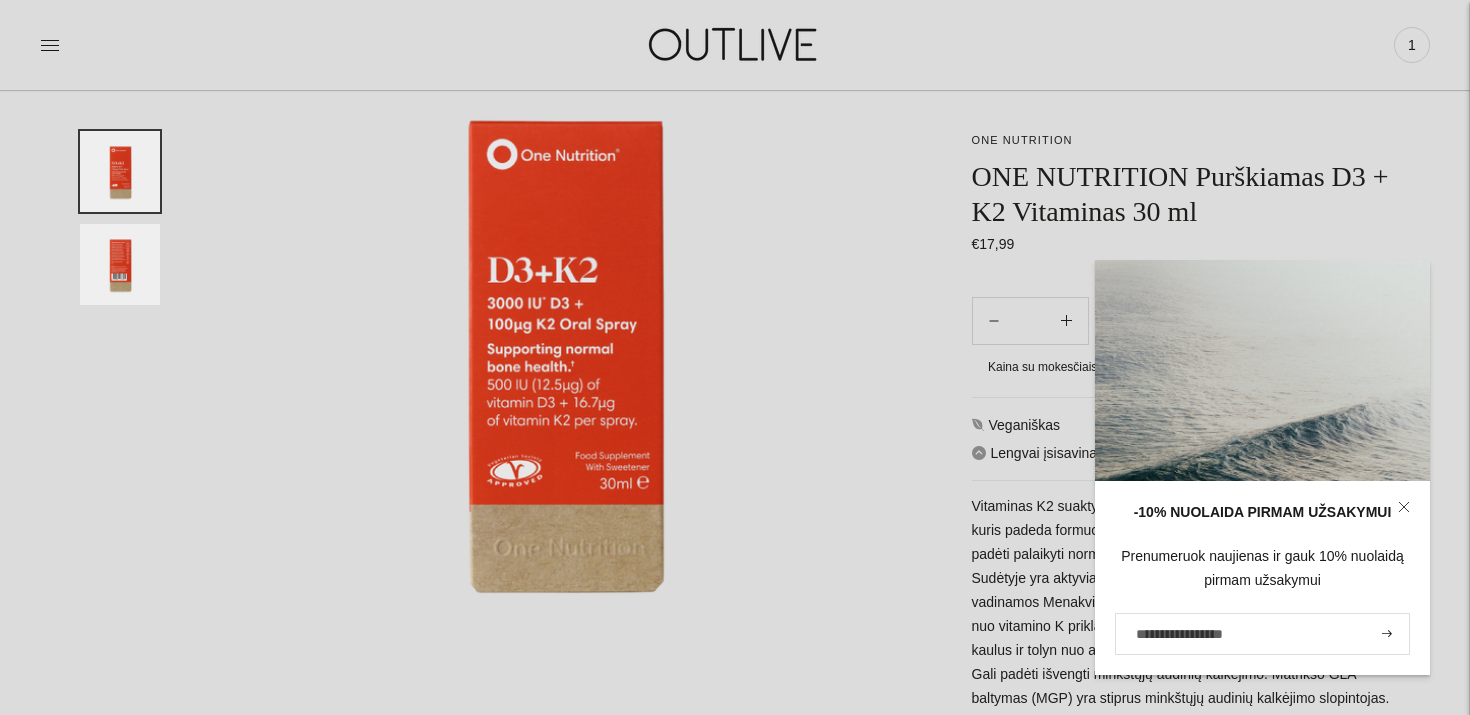 type 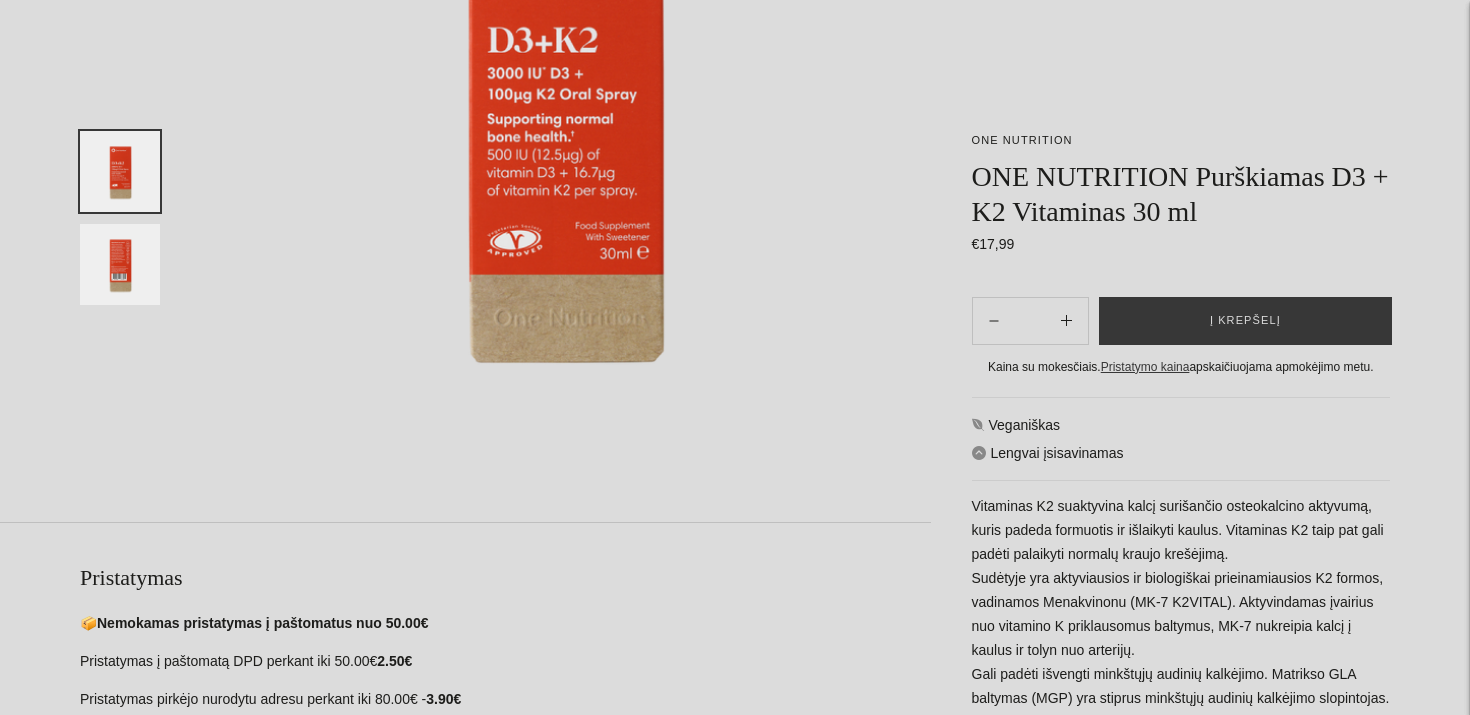 scroll, scrollTop: 0, scrollLeft: 0, axis: both 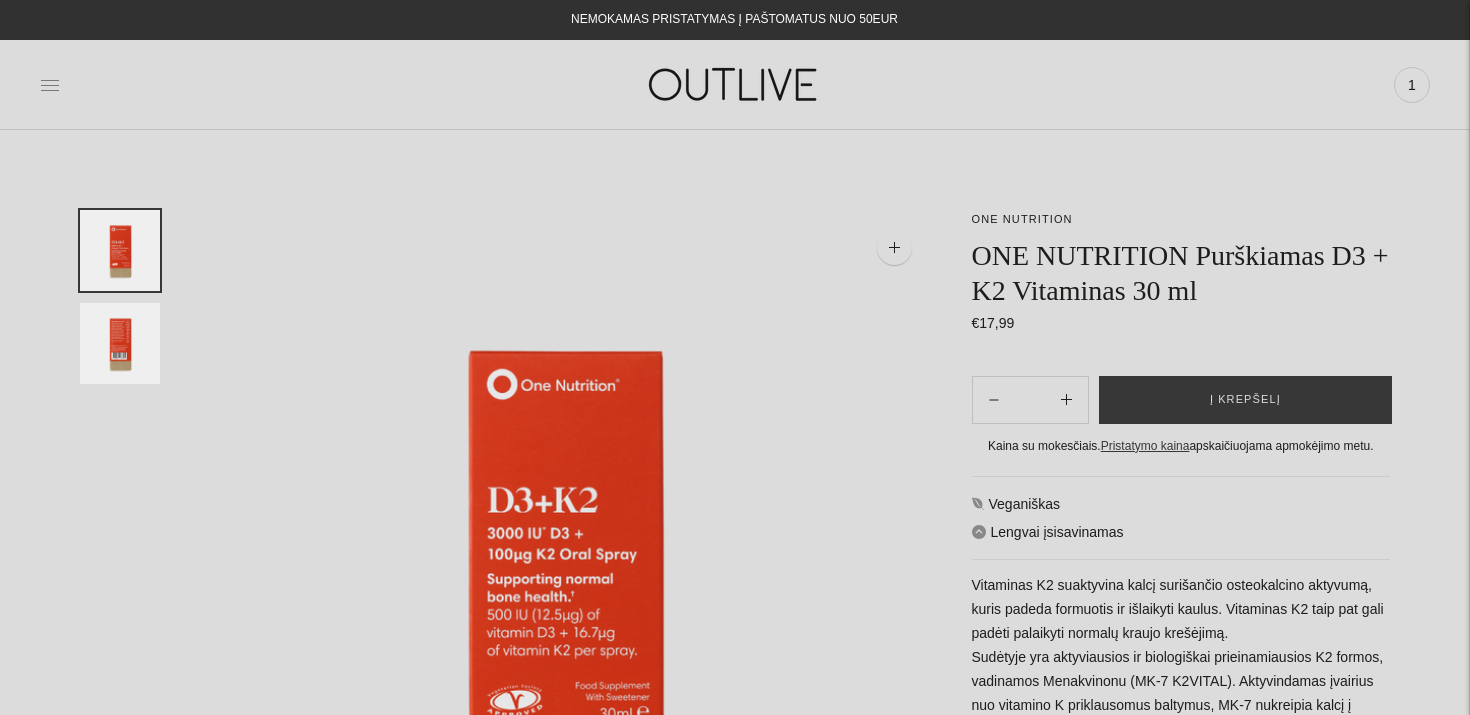 click 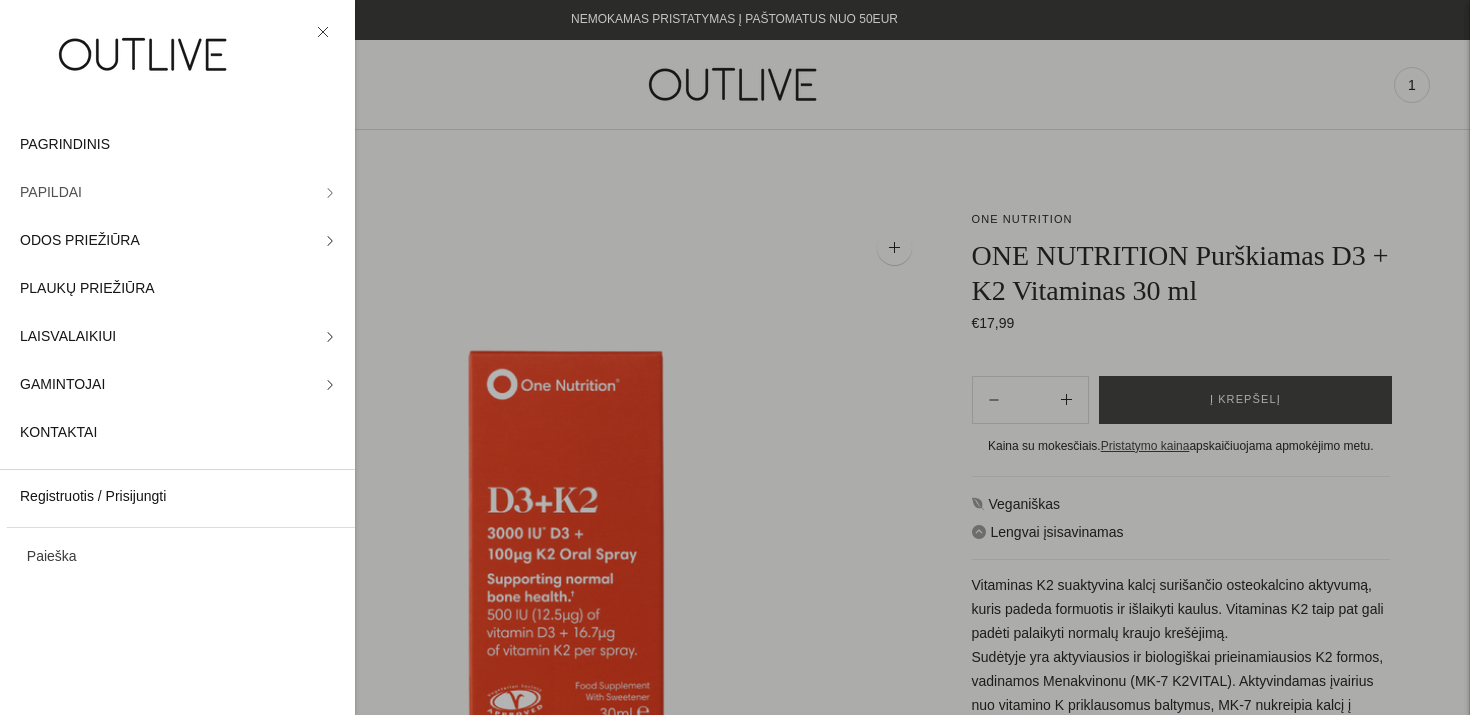 click on "PAPILDAI" at bounding box center [177, 193] 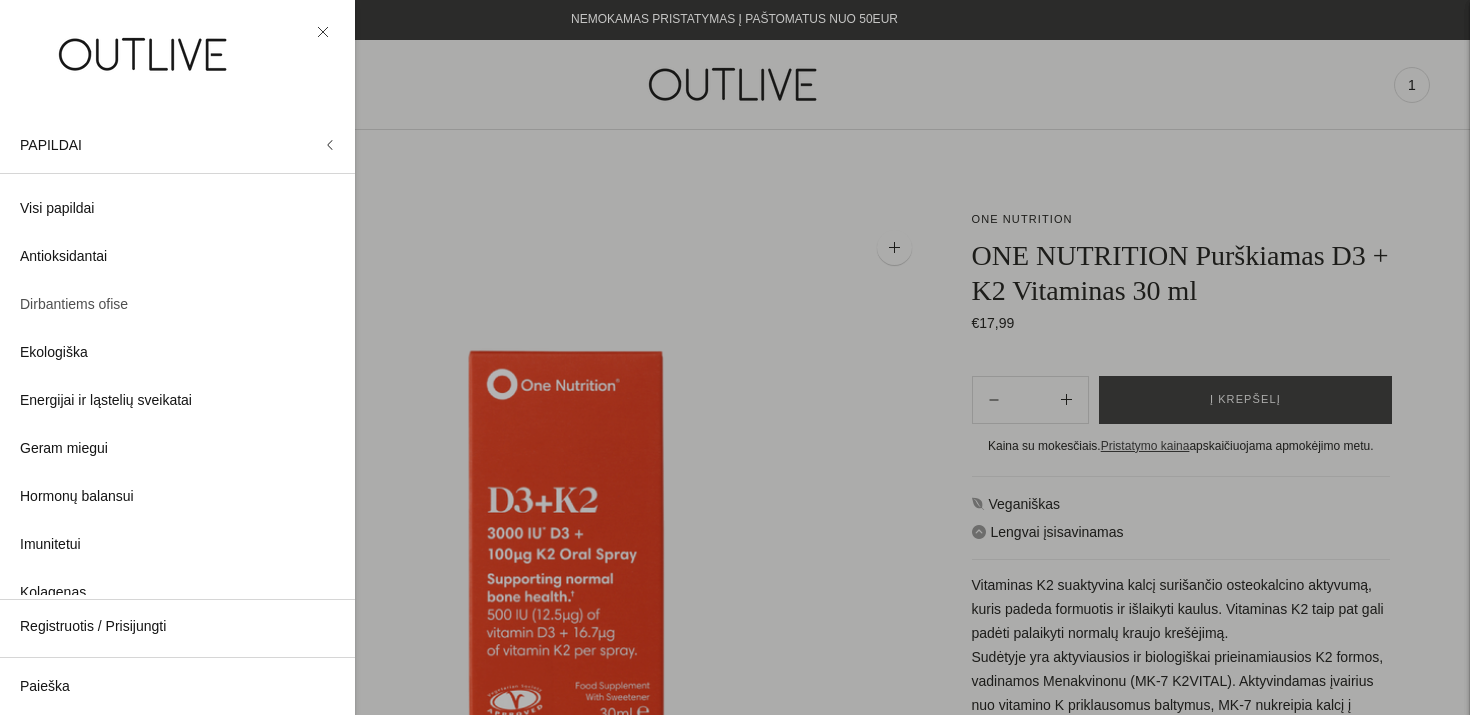 click on "Dirbantiems ofise" at bounding box center [74, 305] 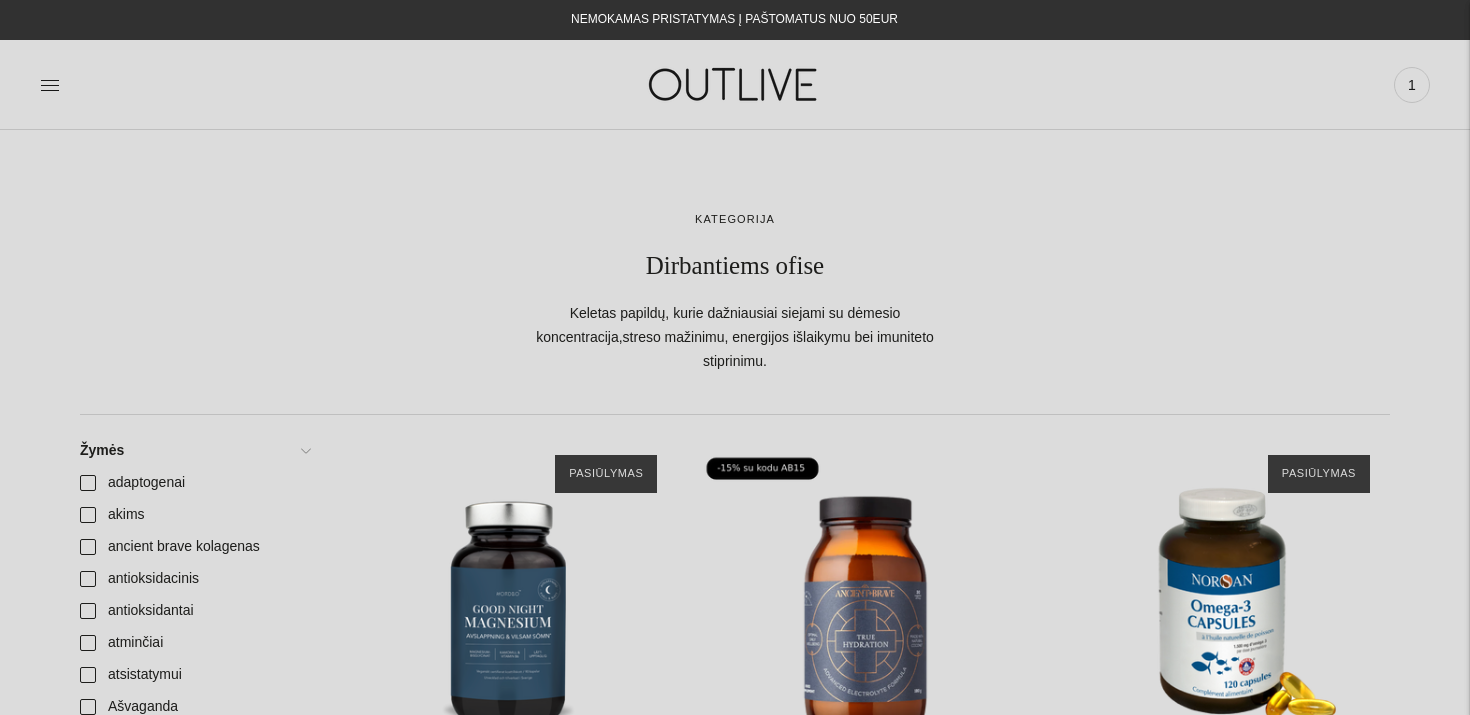scroll, scrollTop: 0, scrollLeft: 0, axis: both 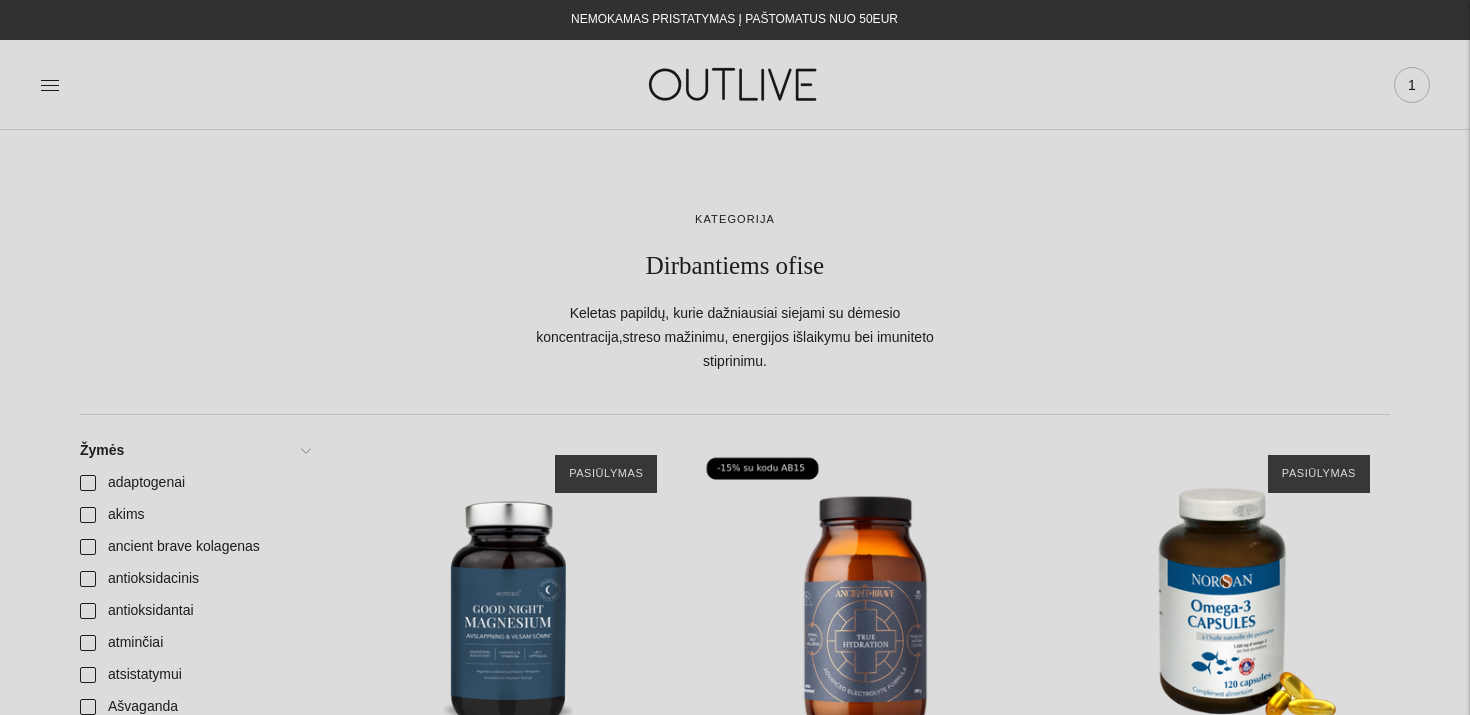 click on "1" at bounding box center (1412, 85) 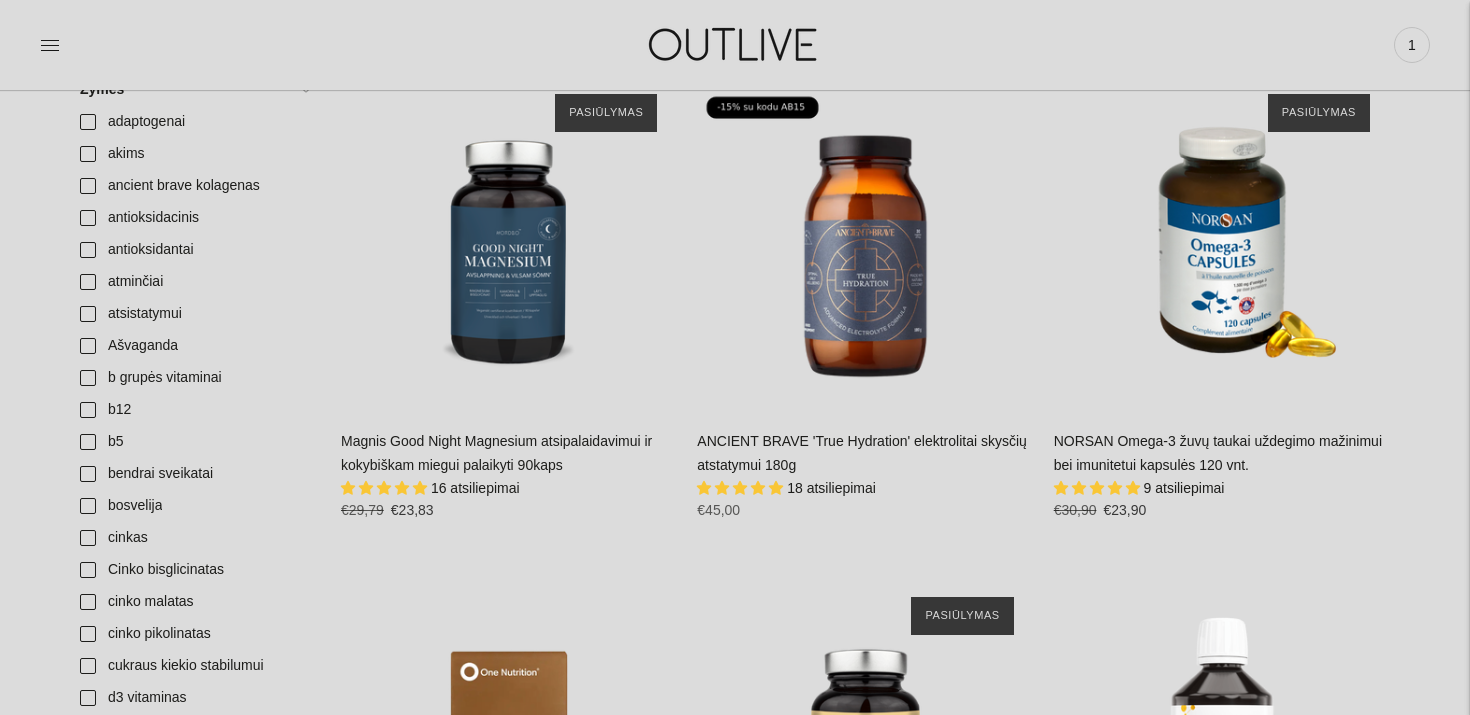 scroll, scrollTop: 358, scrollLeft: 0, axis: vertical 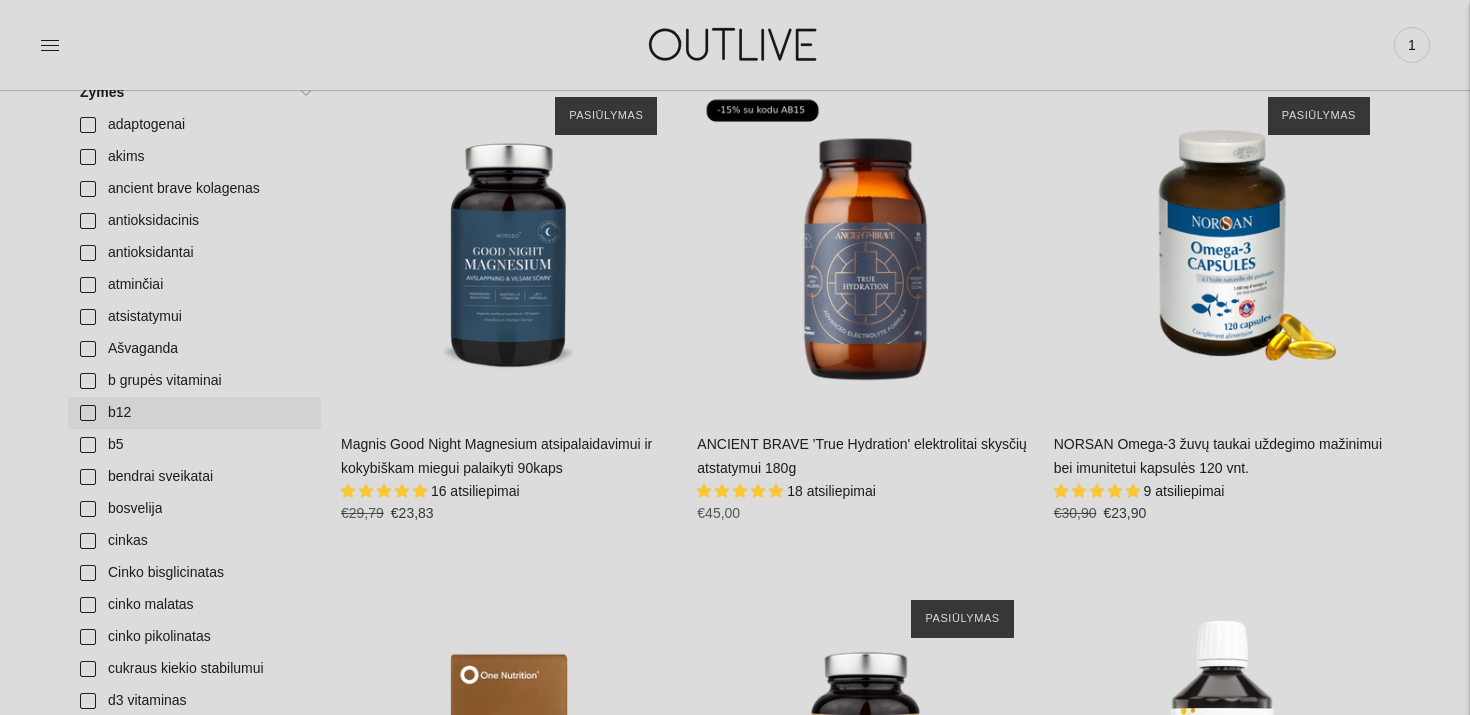 click on "b12" at bounding box center [194, 413] 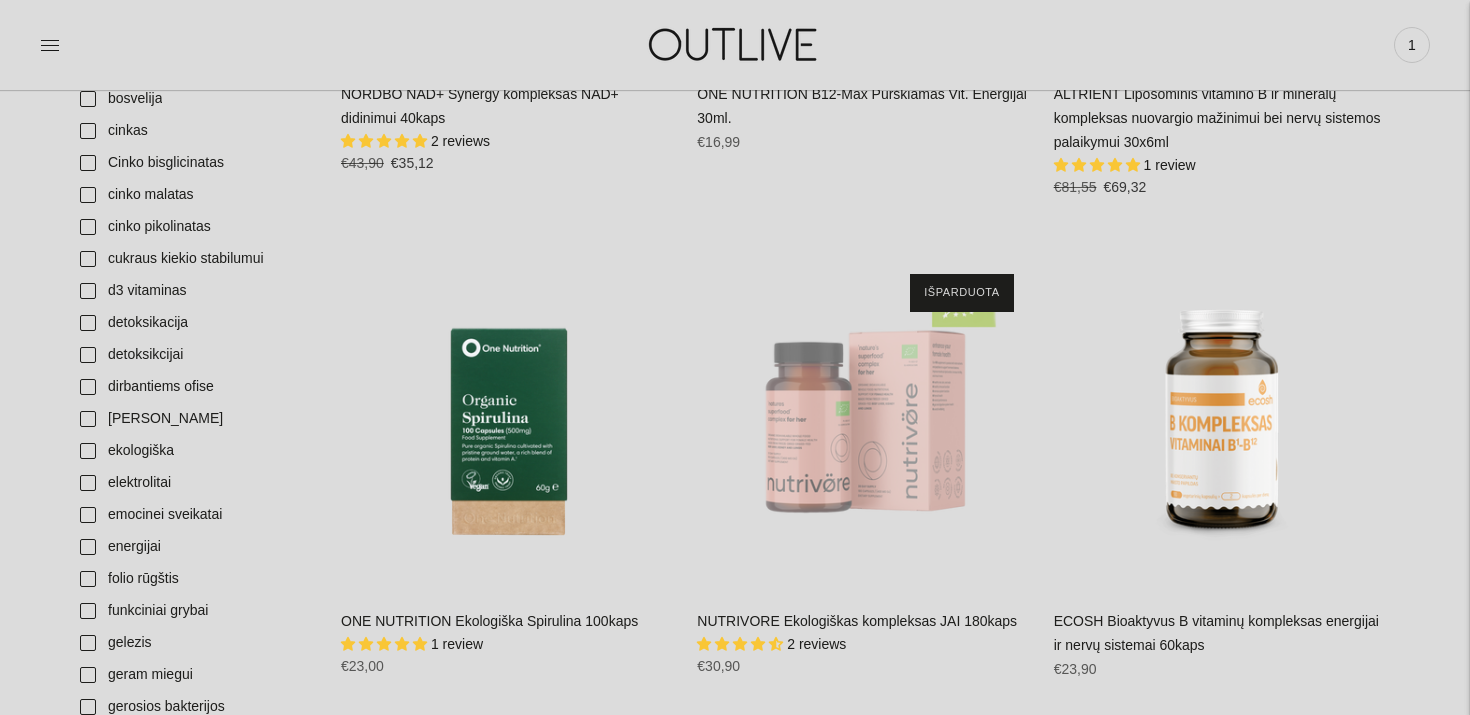 scroll, scrollTop: 0, scrollLeft: 0, axis: both 